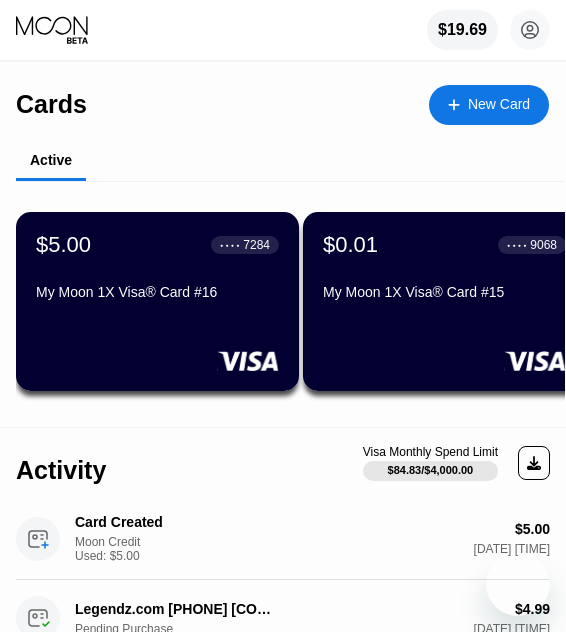 scroll, scrollTop: 0, scrollLeft: 0, axis: both 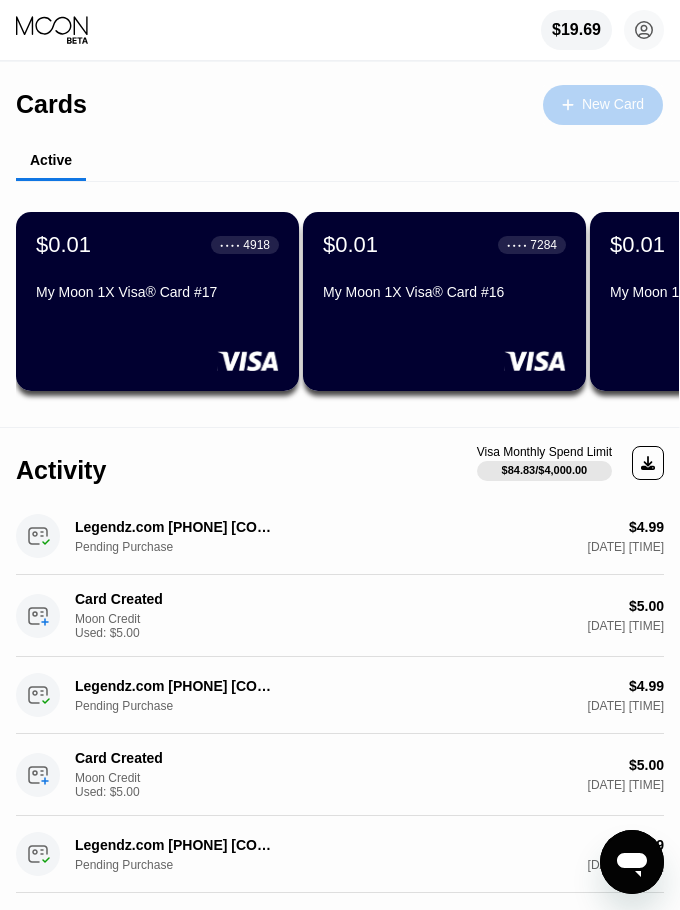 click on "New Card" at bounding box center (613, 104) 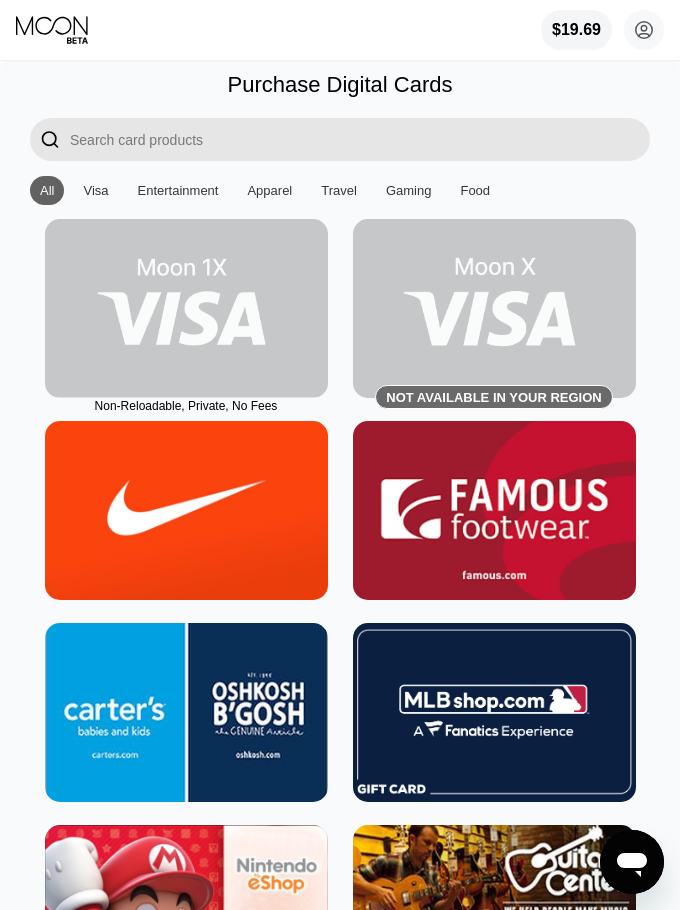 click at bounding box center (186, 308) 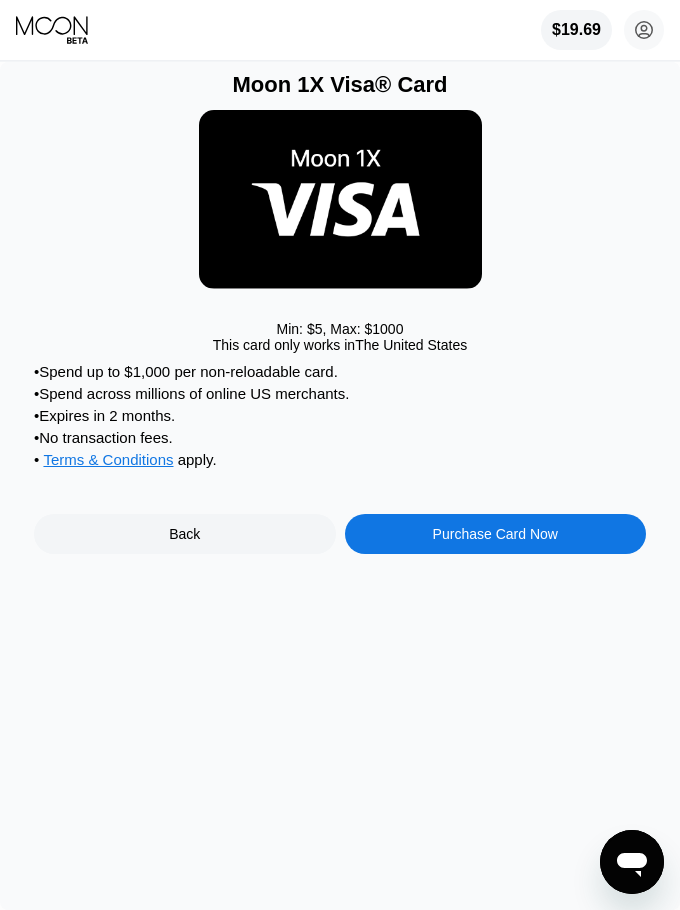 click on "Purchase Card Now" at bounding box center (495, 534) 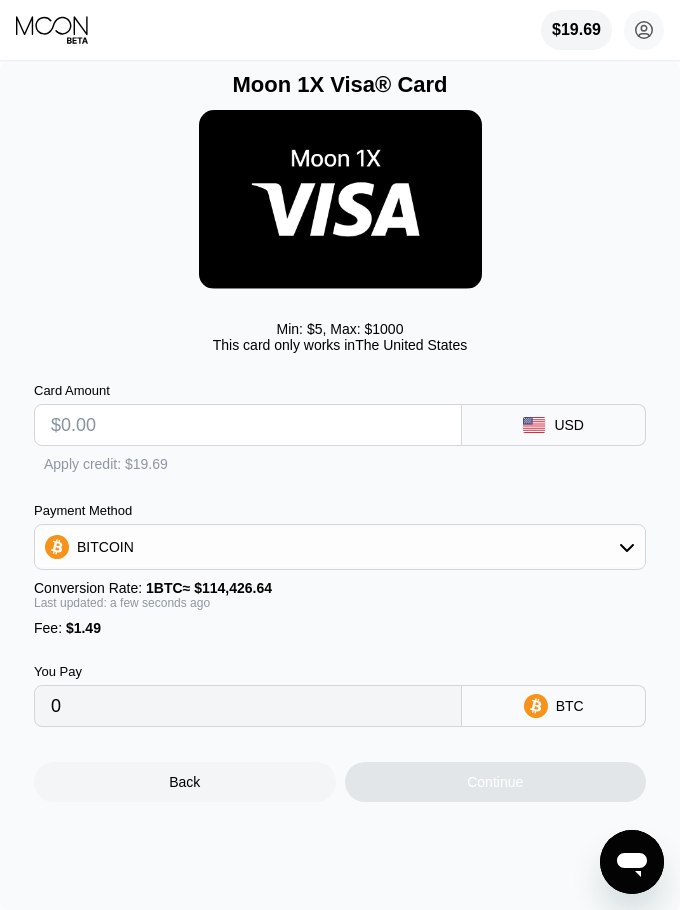 click at bounding box center (248, 425) 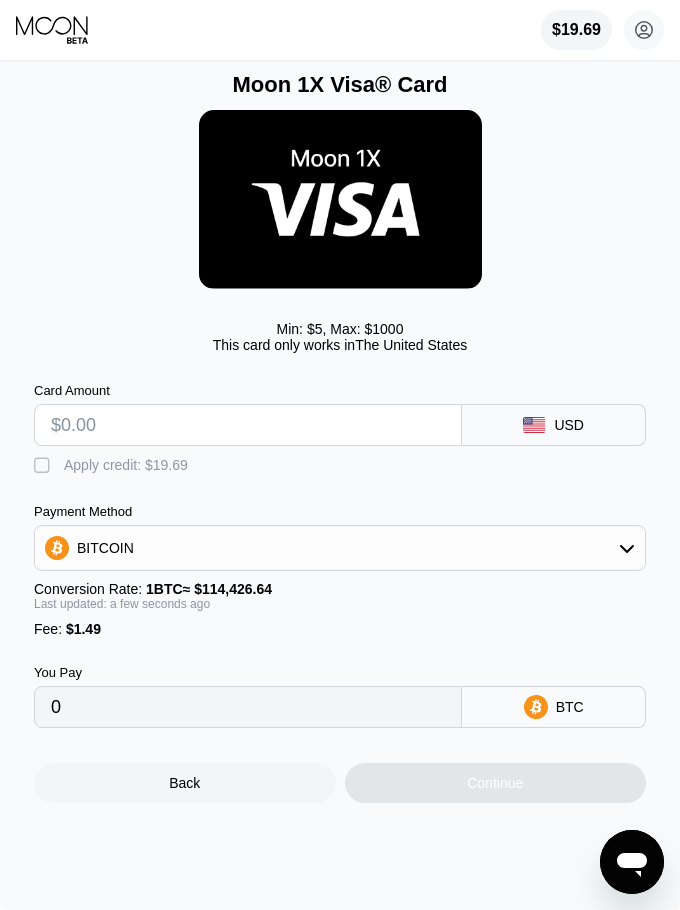 type on "$5" 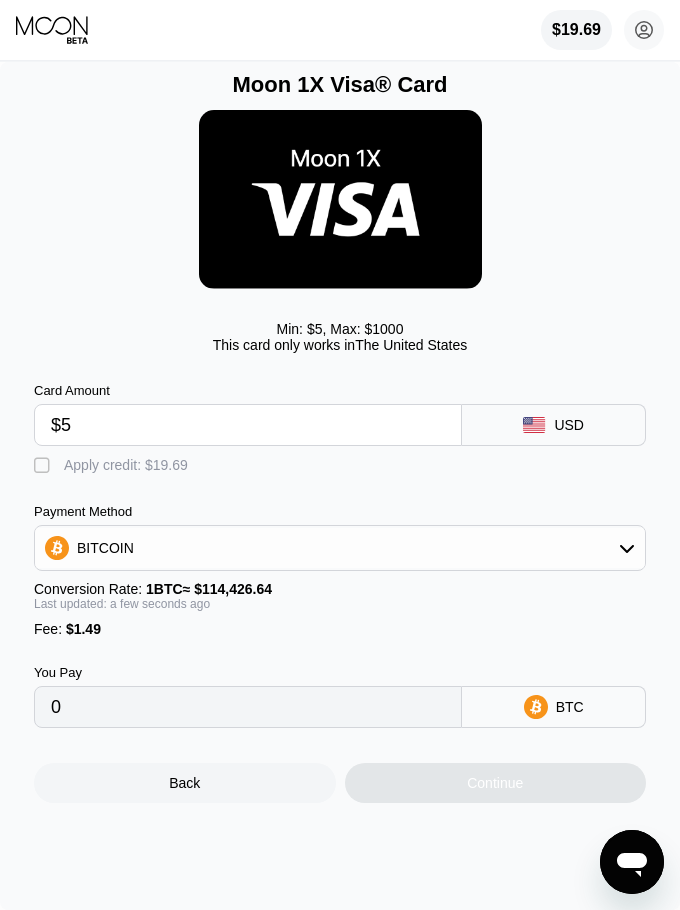 type on "0.00005672" 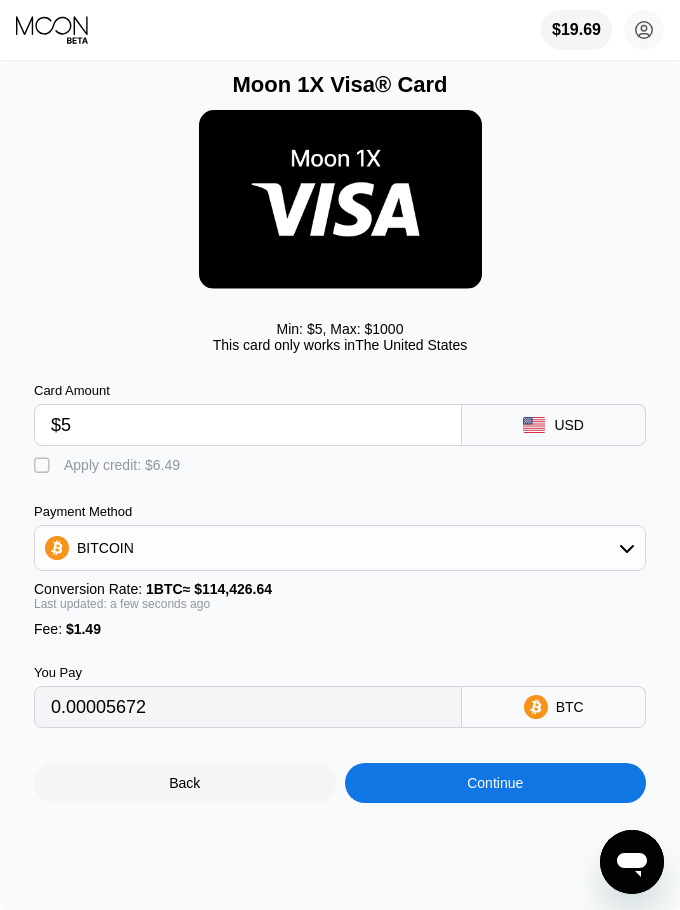type on "$5" 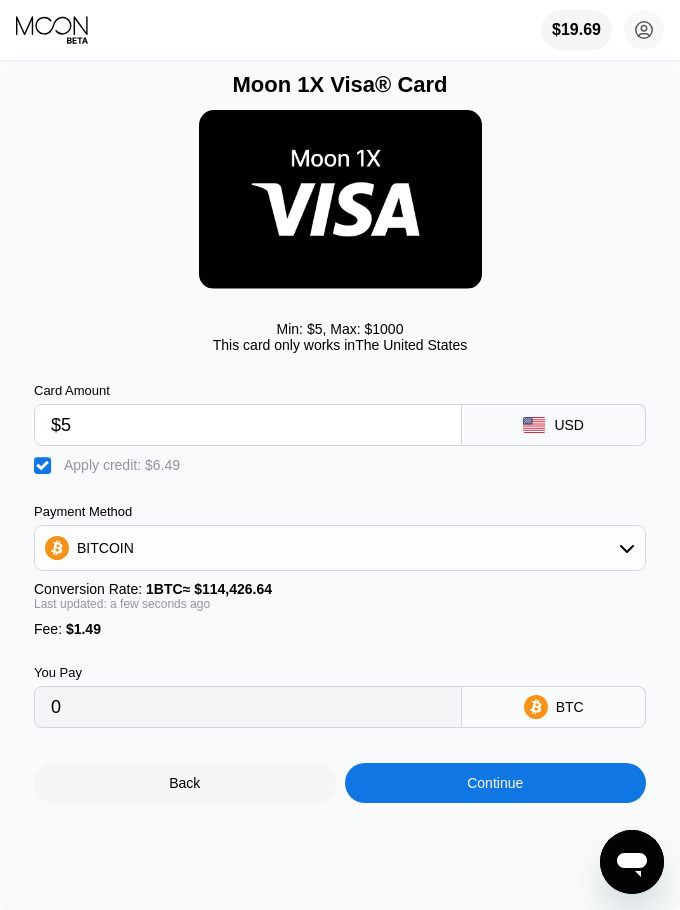 click on "Continue" at bounding box center [496, 783] 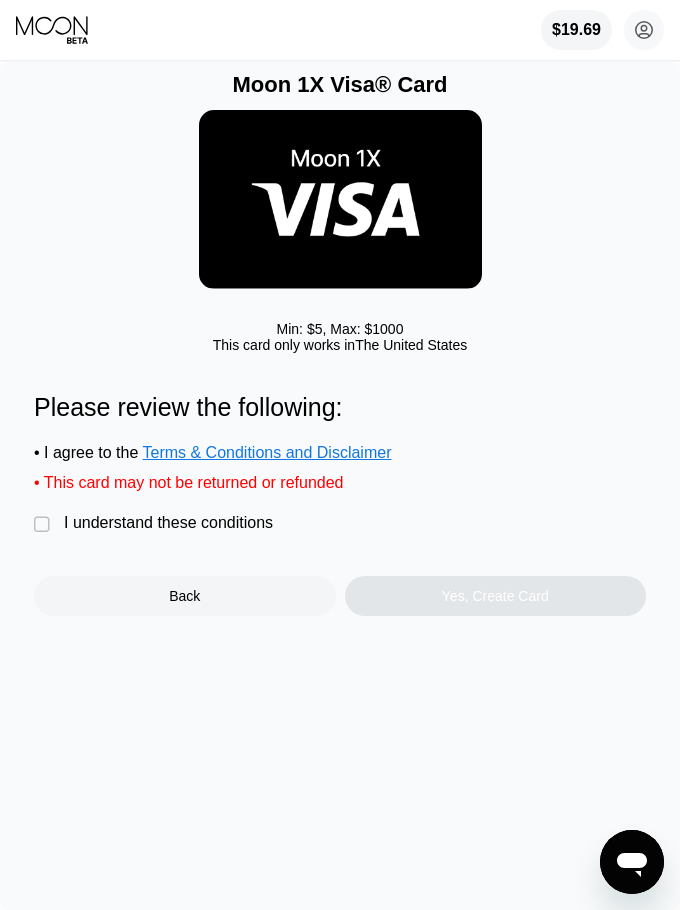 drag, startPoint x: 42, startPoint y: 527, endPoint x: 170, endPoint y: 561, distance: 132.43866 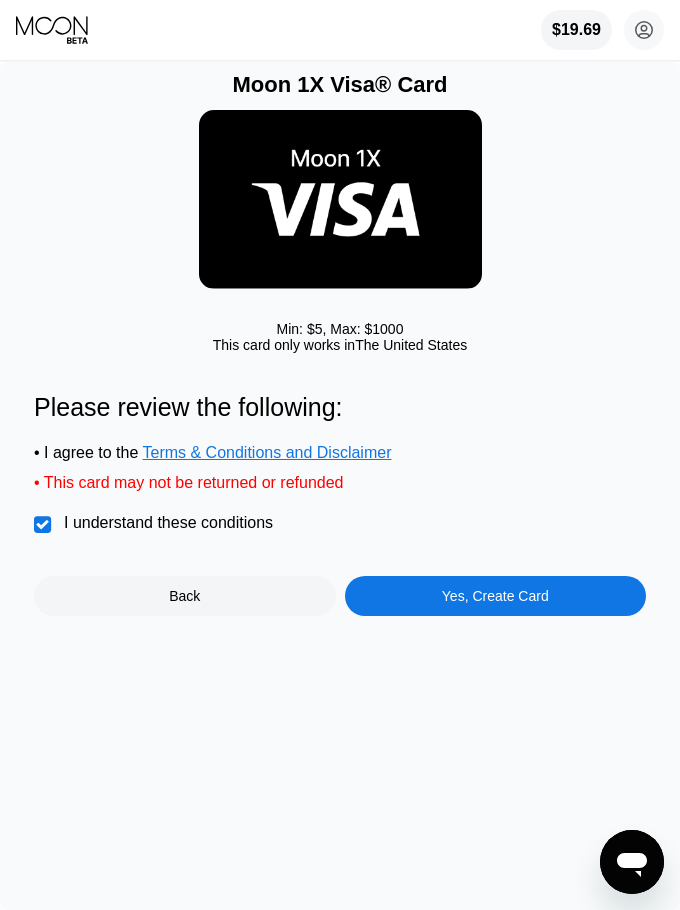 click on "Yes, Create Card" at bounding box center (495, 596) 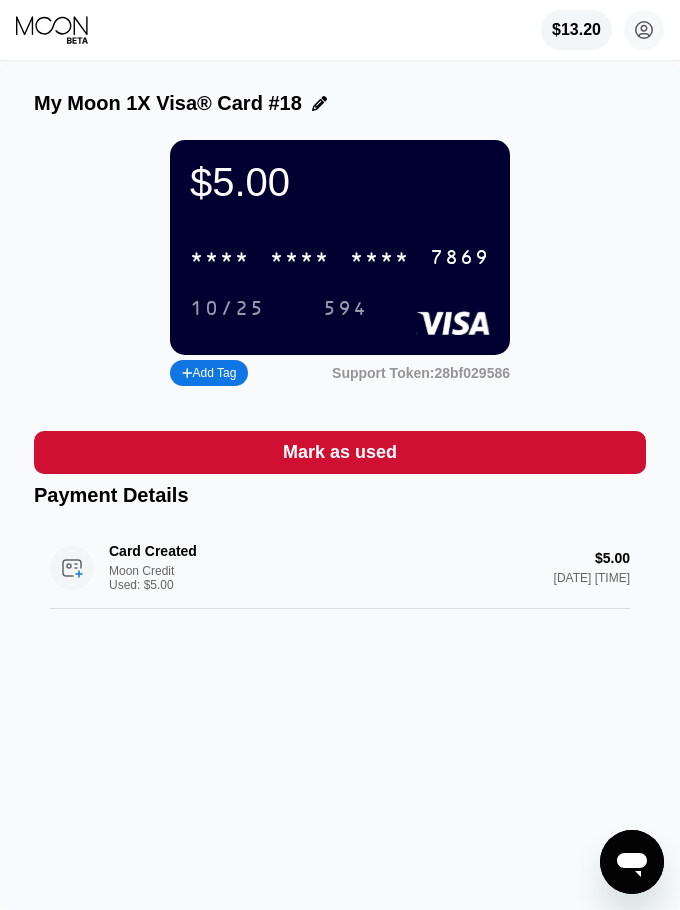 drag, startPoint x: 315, startPoint y: 262, endPoint x: 293, endPoint y: 263, distance: 22.022715 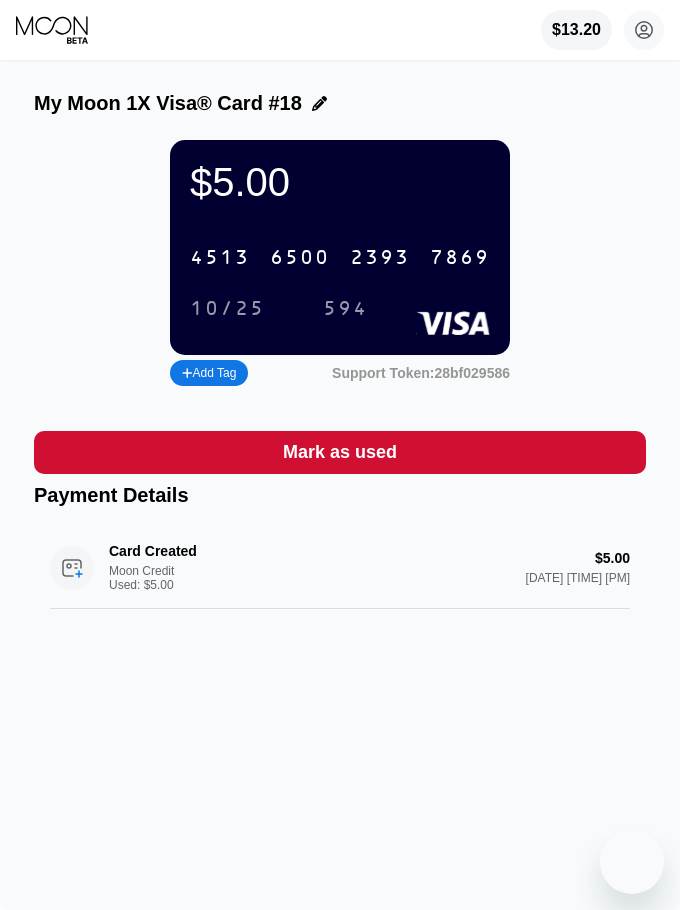 scroll, scrollTop: 0, scrollLeft: 0, axis: both 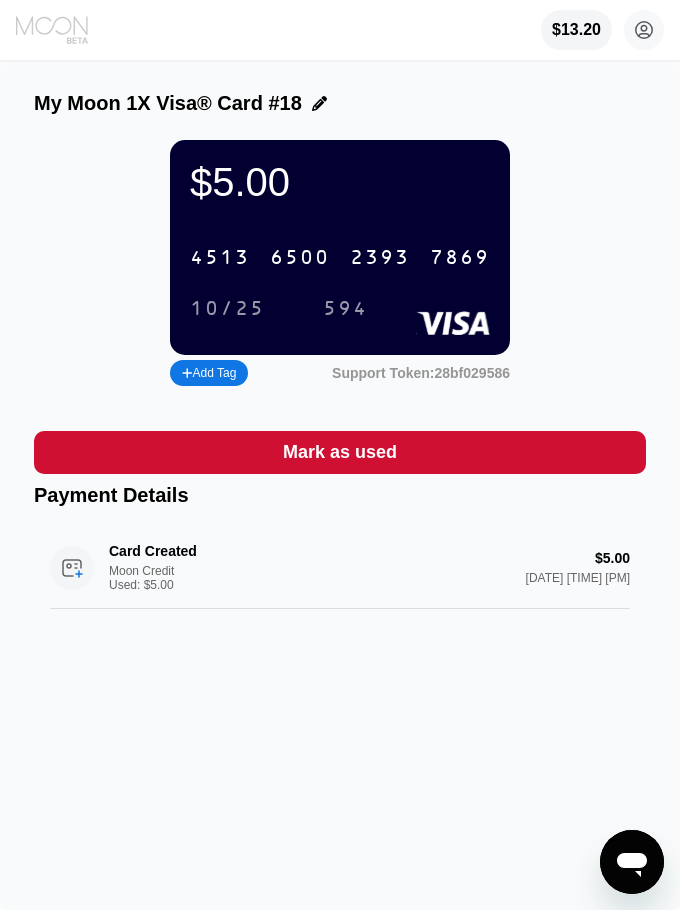 click 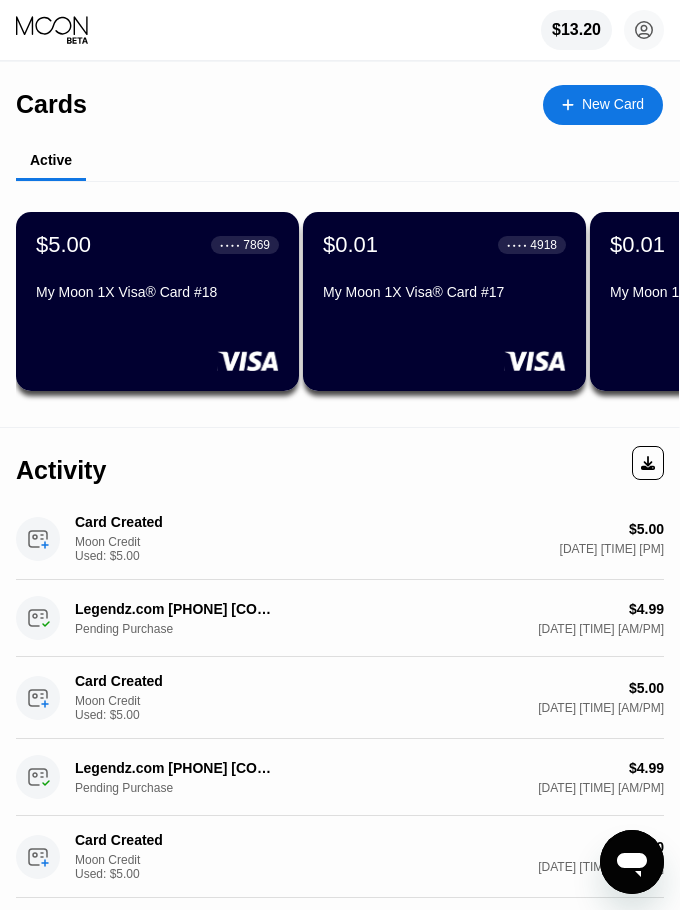 click on "New Card" at bounding box center [613, 104] 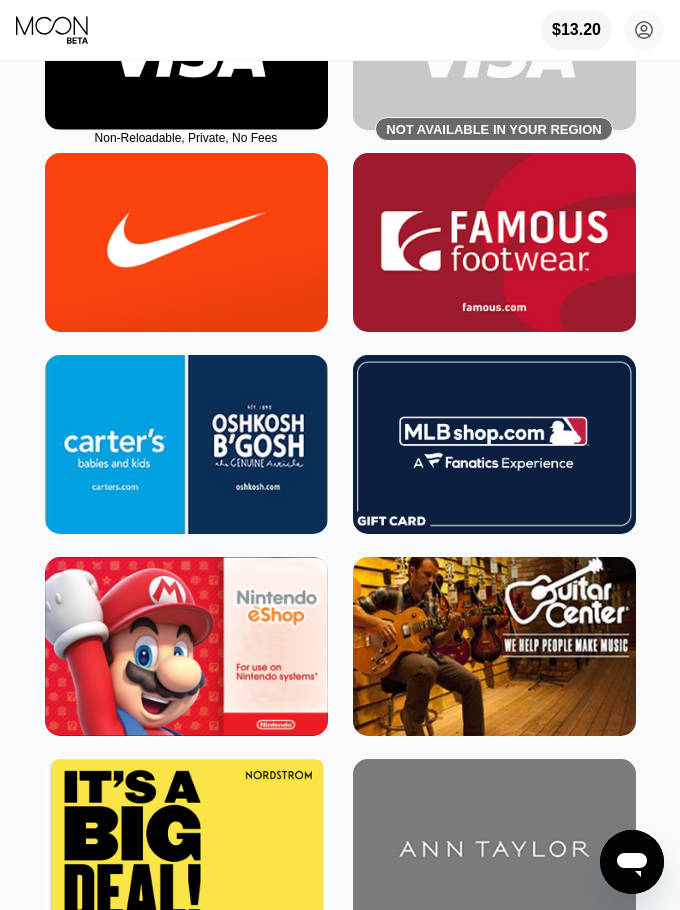 scroll, scrollTop: 0, scrollLeft: 0, axis: both 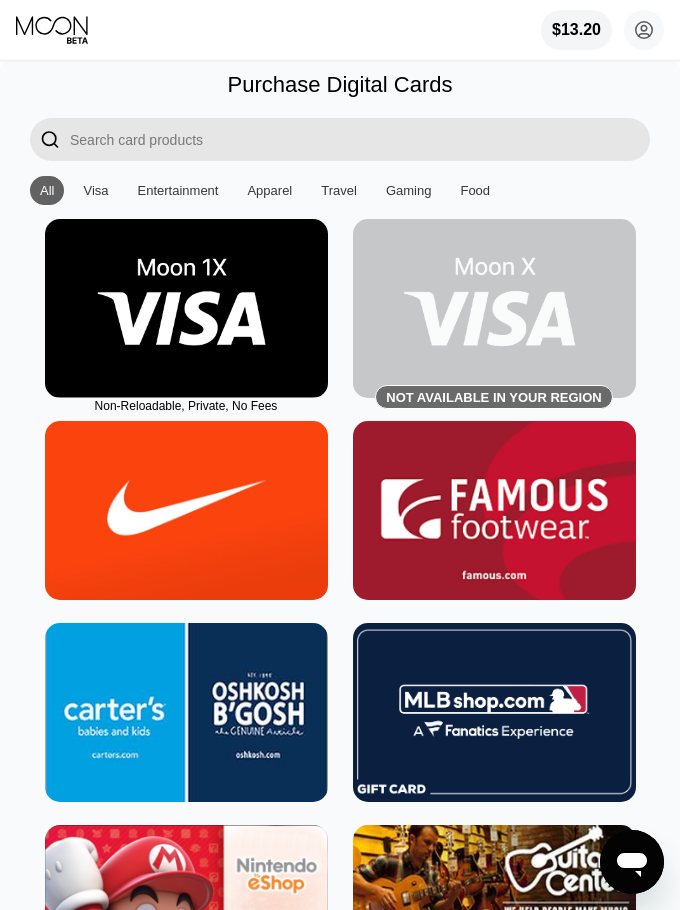 click on "Visa" at bounding box center (95, 190) 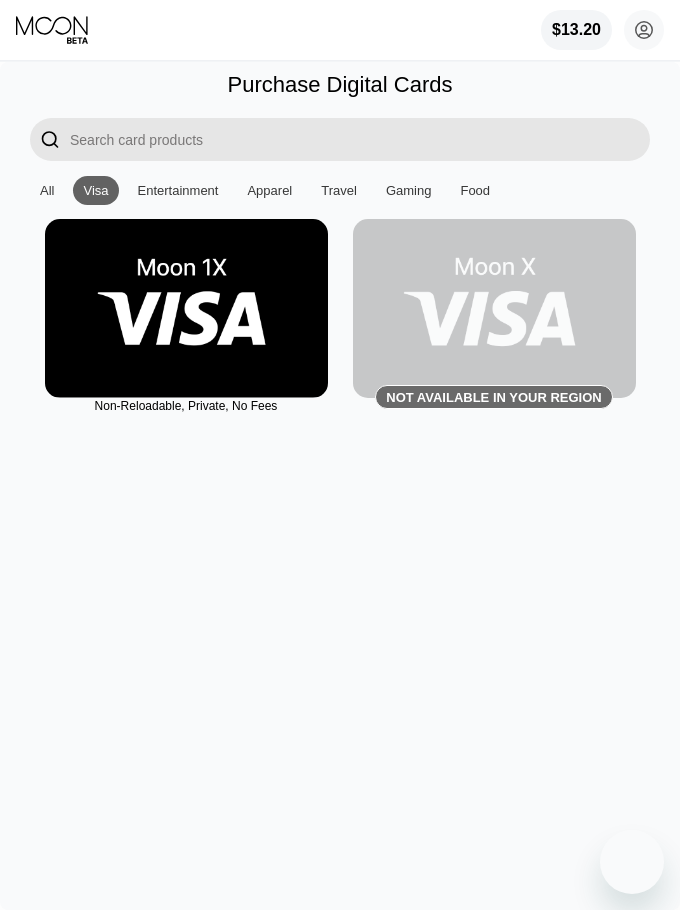 scroll, scrollTop: 0, scrollLeft: 0, axis: both 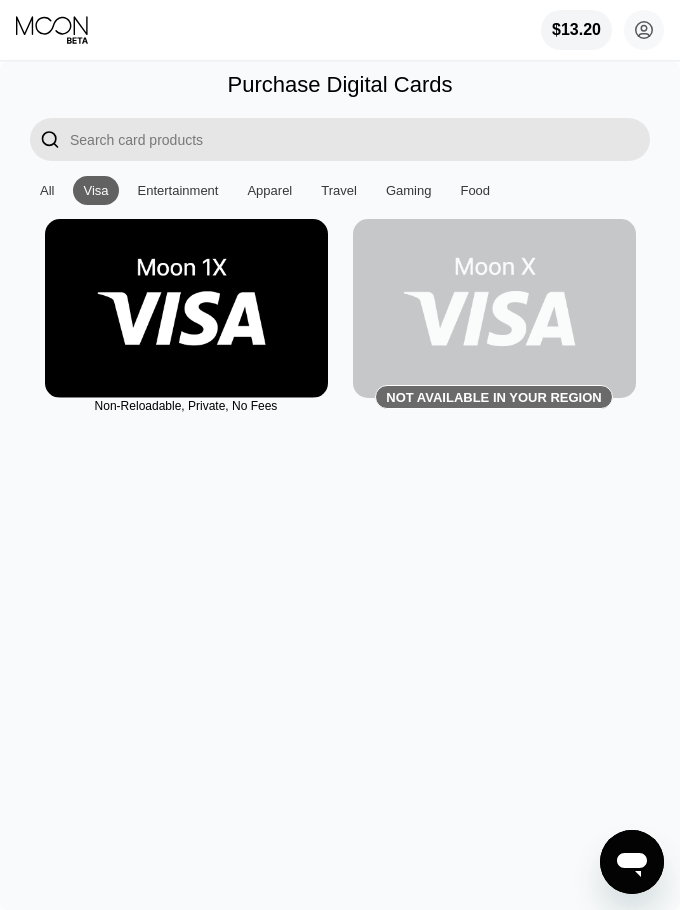drag, startPoint x: 416, startPoint y: 581, endPoint x: 530, endPoint y: 325, distance: 280.23563 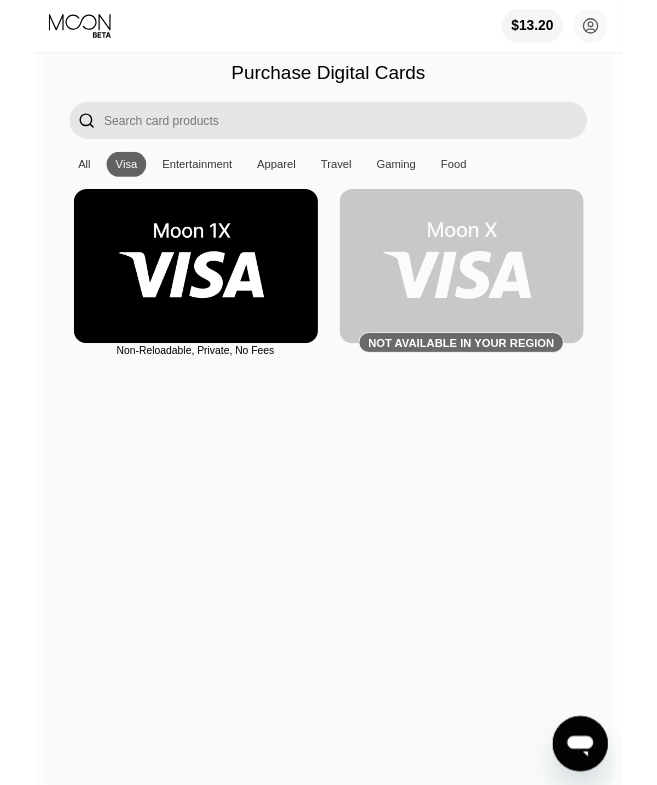 scroll, scrollTop: 0, scrollLeft: 0, axis: both 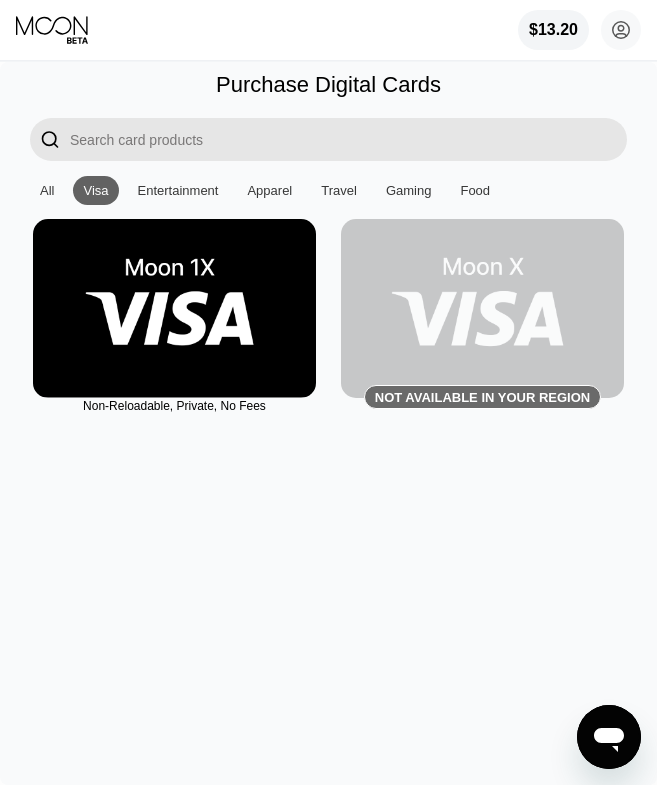 click at bounding box center [174, 308] 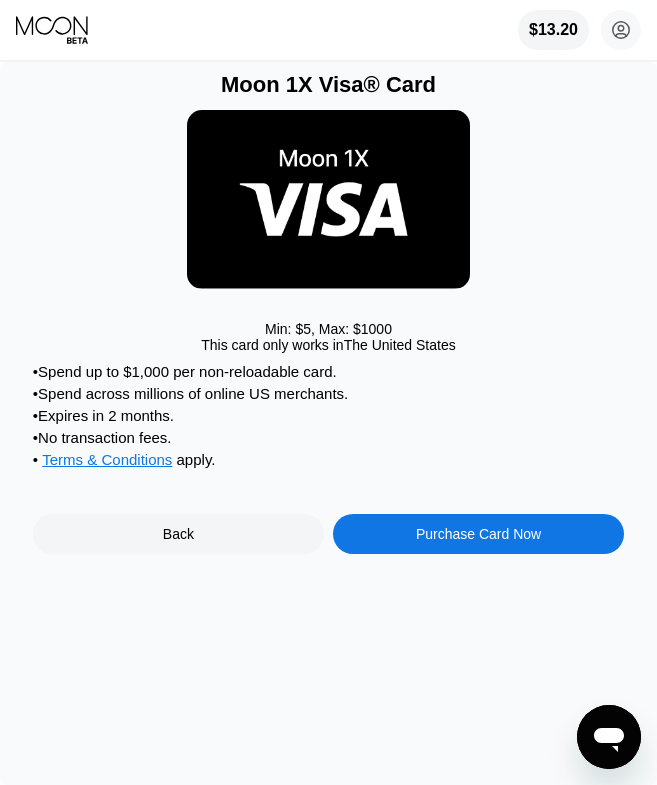 click on "Purchase Card Now" at bounding box center [478, 534] 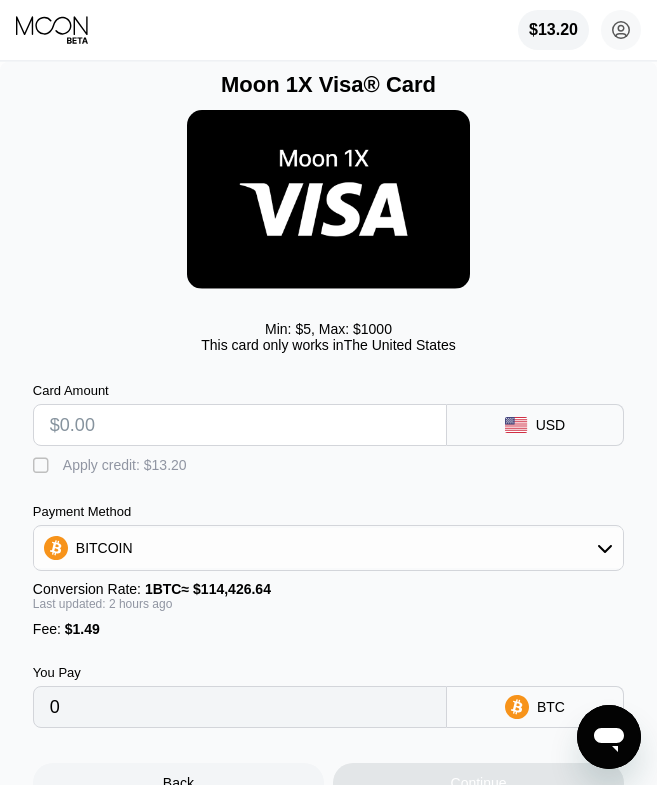 click at bounding box center (240, 425) 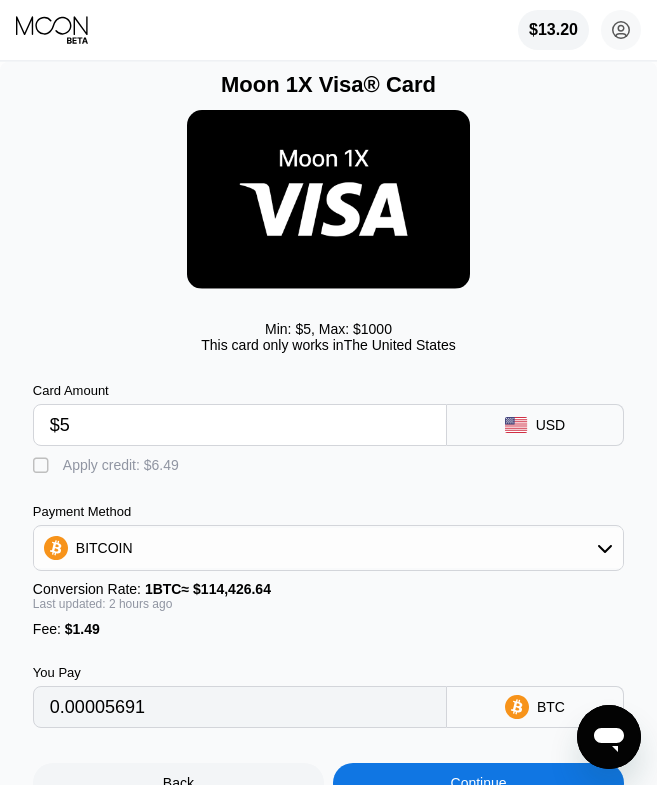type on "0.00005691" 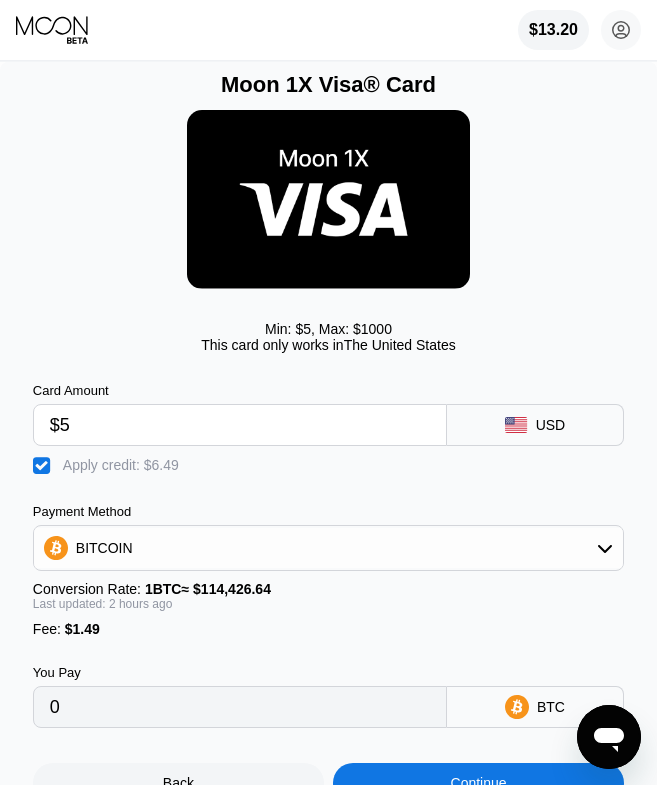 click on "Min: $ 5 , Max: $ 1000 This card only works in  The United States" at bounding box center (328, 230) 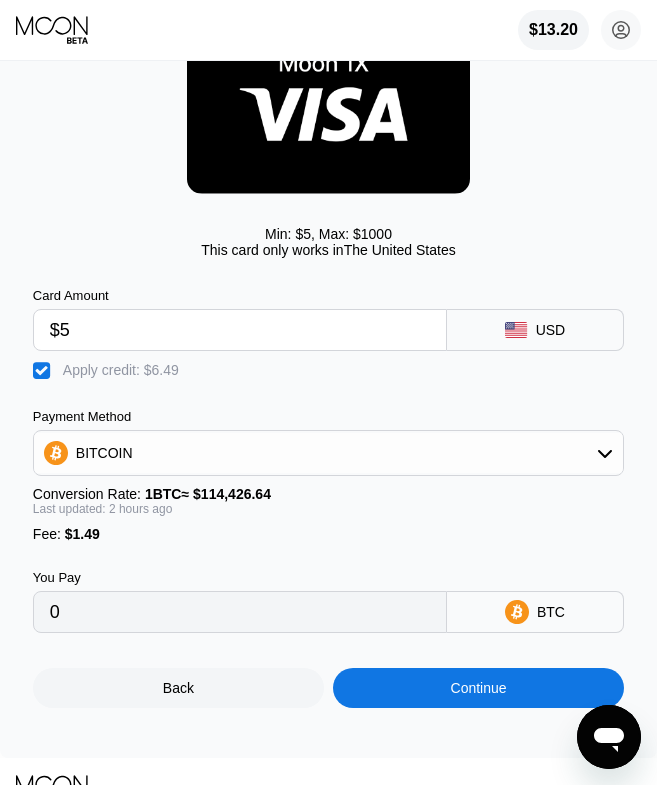 scroll, scrollTop: 147, scrollLeft: 0, axis: vertical 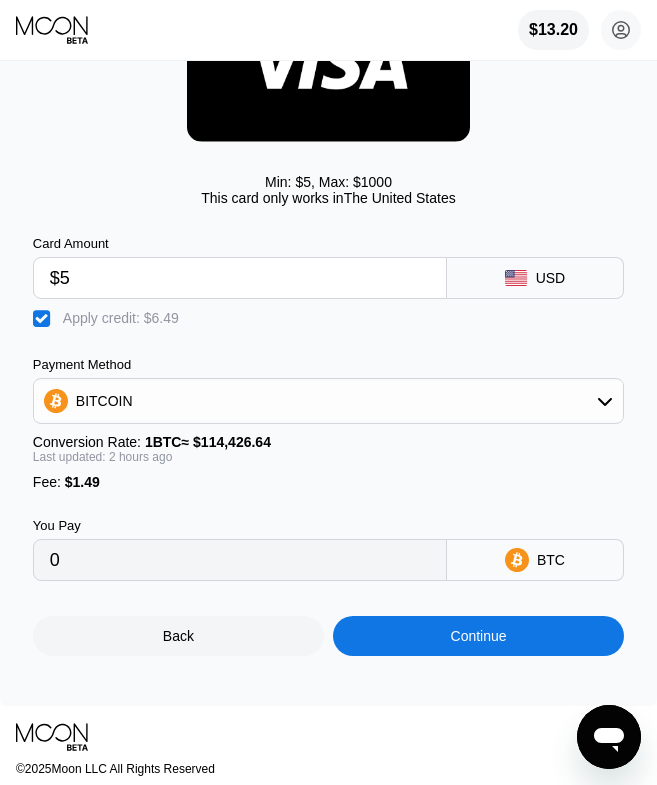 click on "Continue" at bounding box center [479, 636] 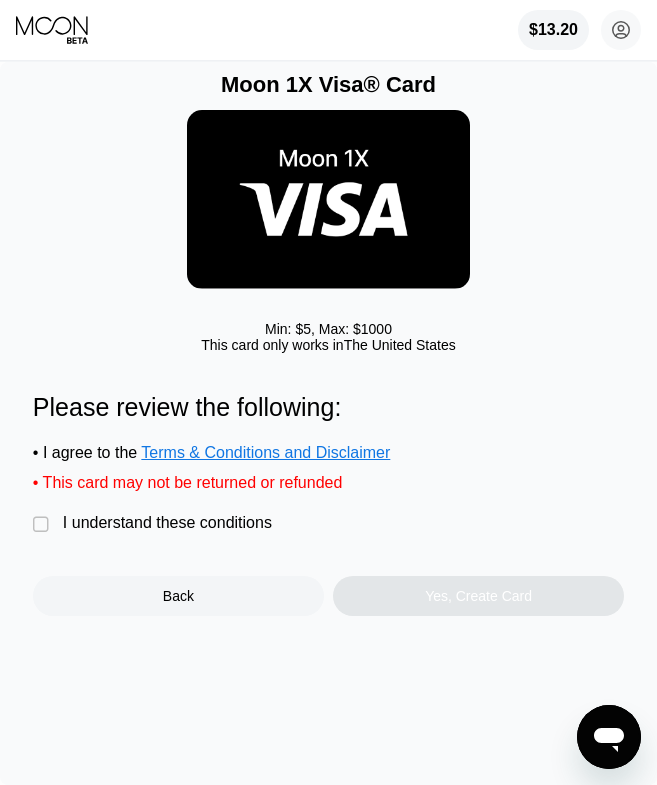 drag, startPoint x: 46, startPoint y: 528, endPoint x: 369, endPoint y: 580, distance: 327.159 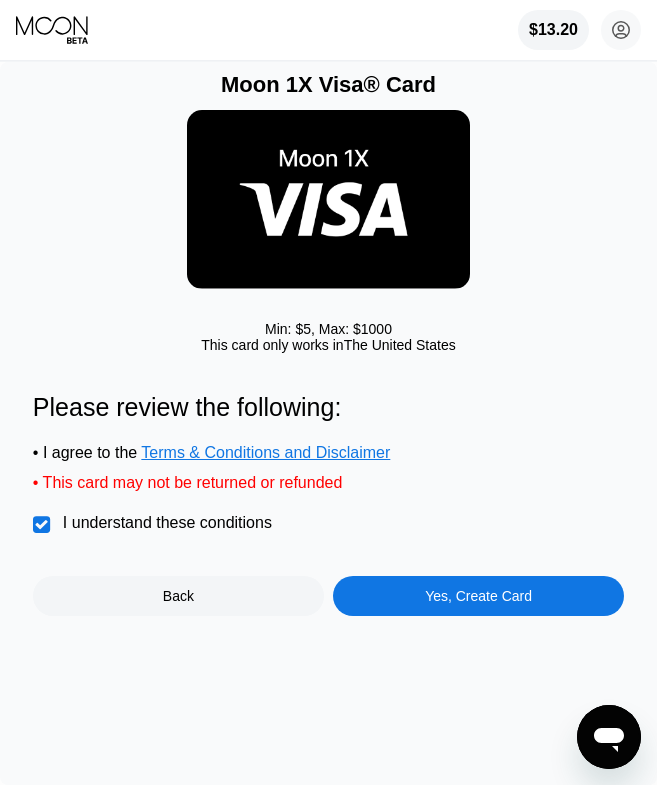 click on "Yes, Create Card" at bounding box center (478, 596) 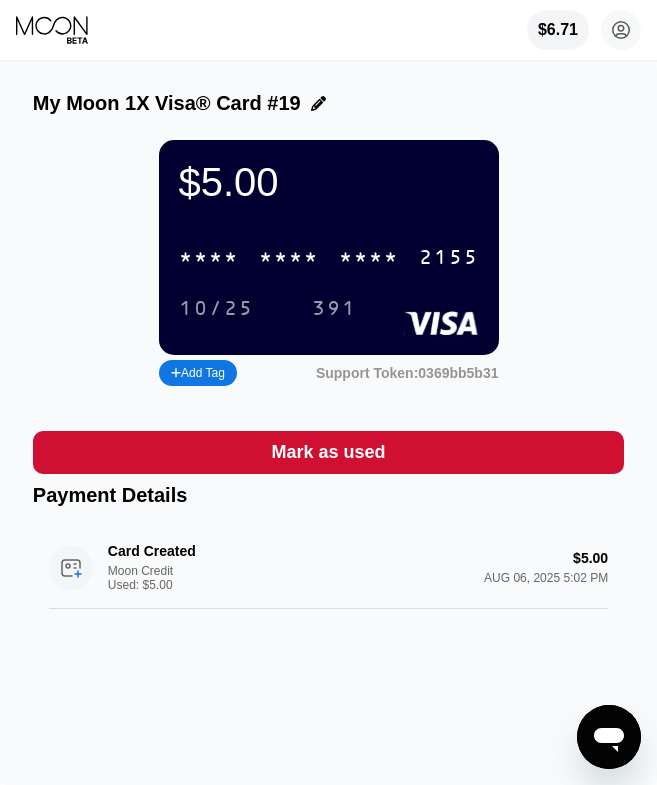 click on "* * * *" at bounding box center [209, 258] 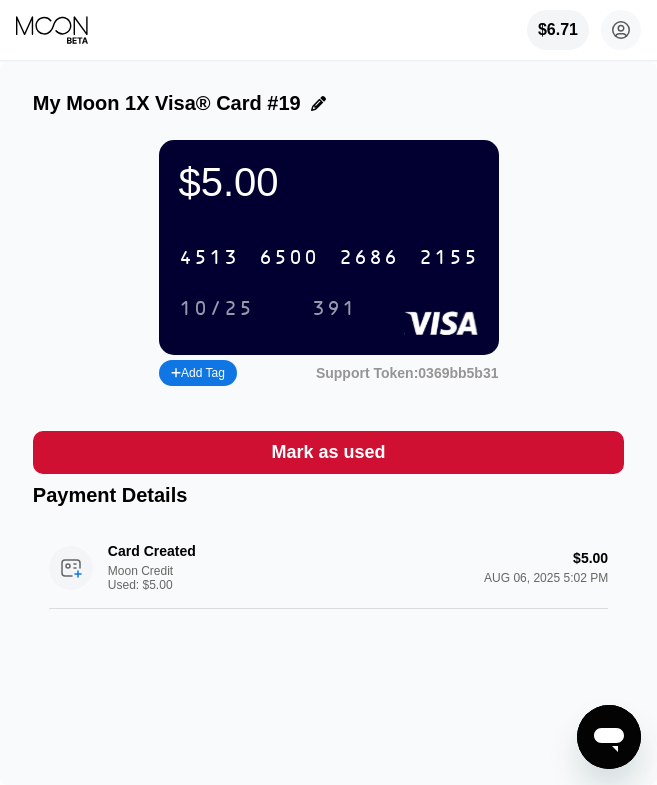 scroll, scrollTop: 1, scrollLeft: 0, axis: vertical 